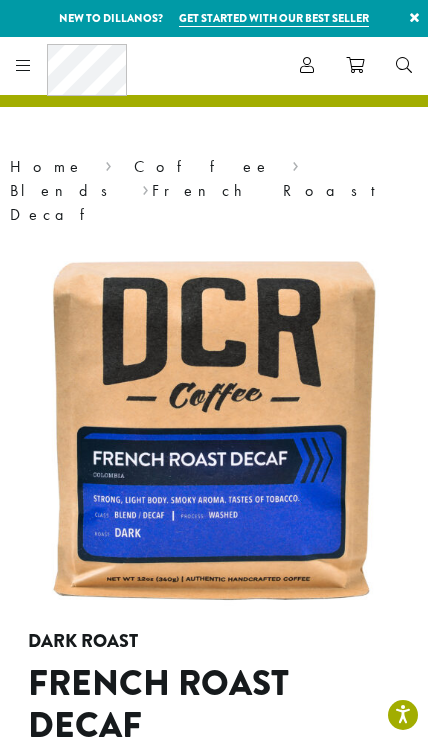 scroll, scrollTop: 261, scrollLeft: 0, axis: vertical 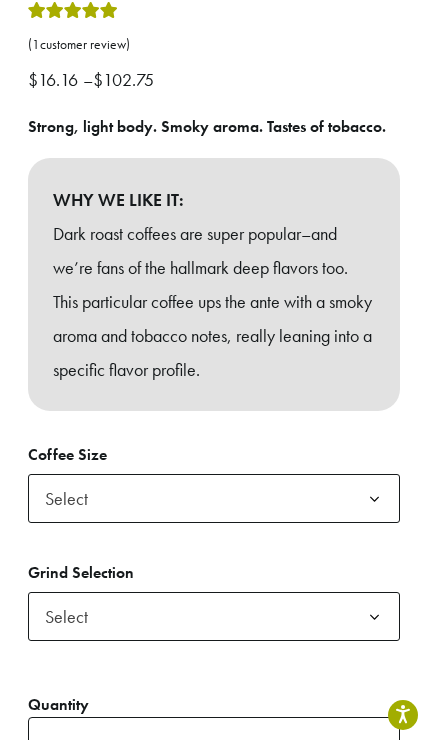 click 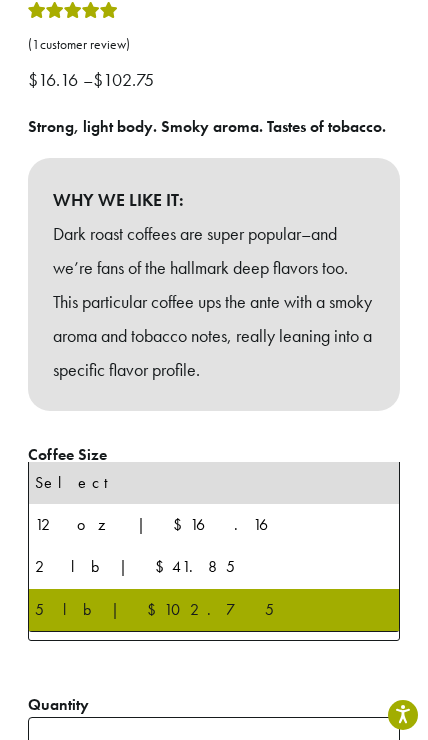 select on "**********" 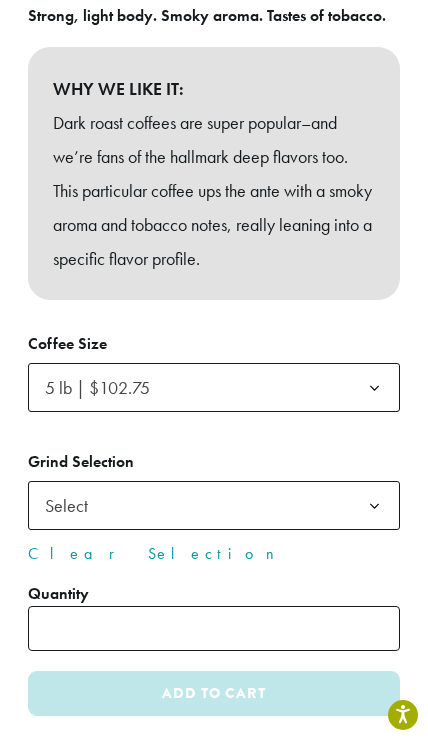 scroll, scrollTop: 868, scrollLeft: 0, axis: vertical 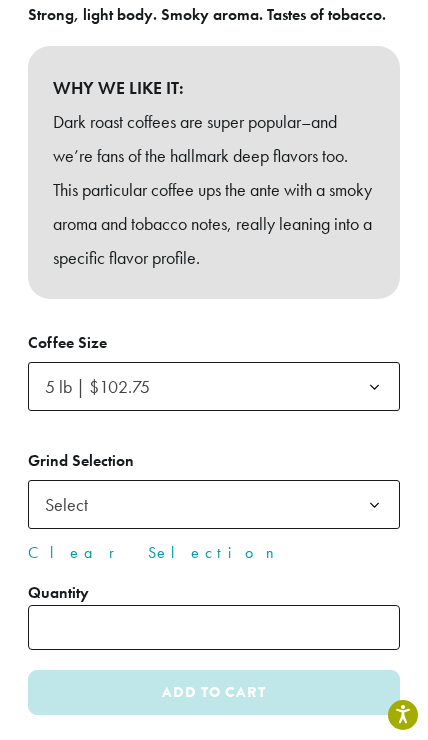 click 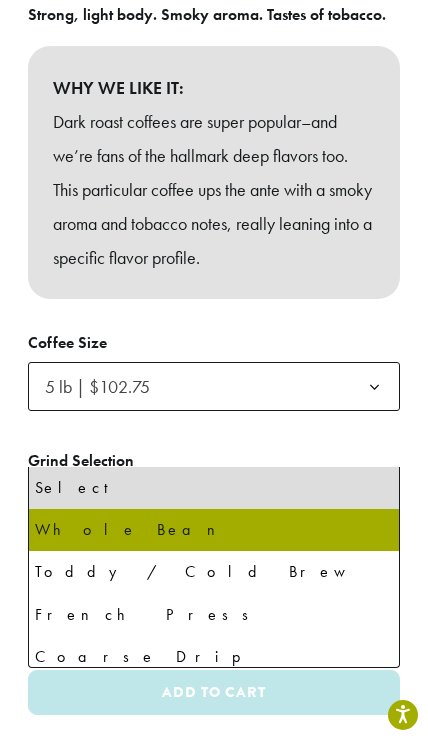 select on "**********" 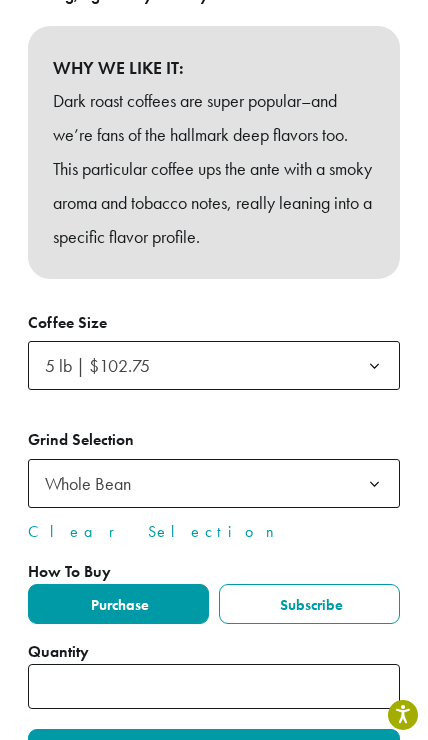 click 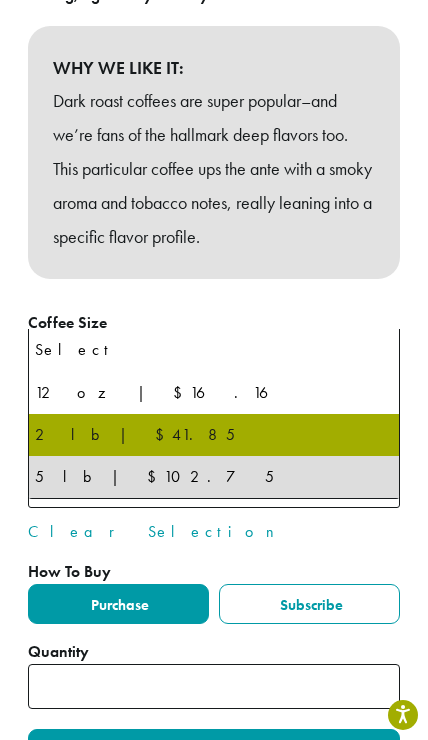 select on "**********" 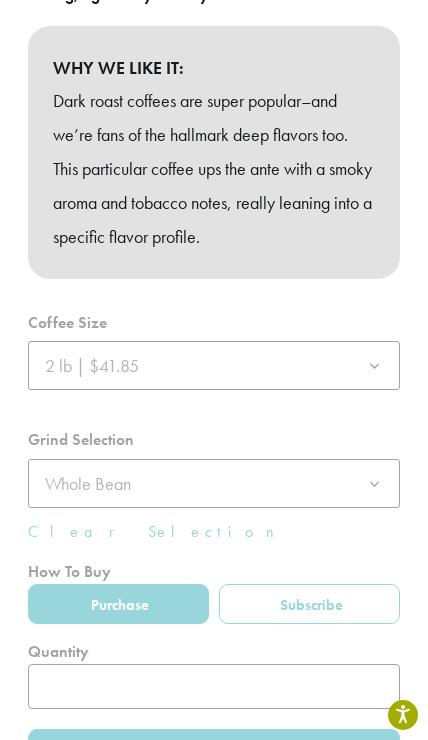click 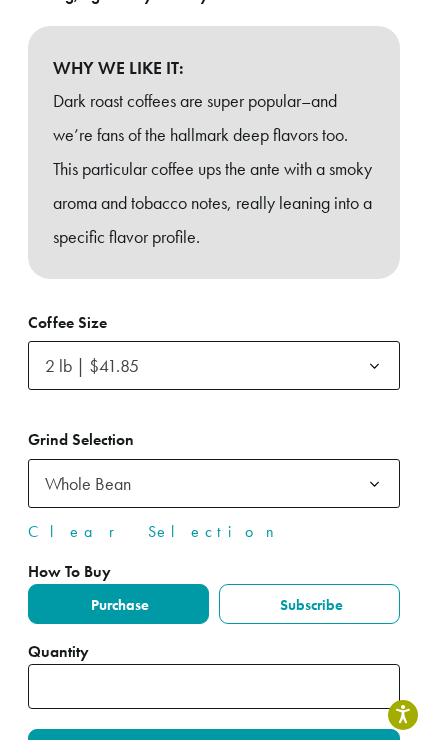 click 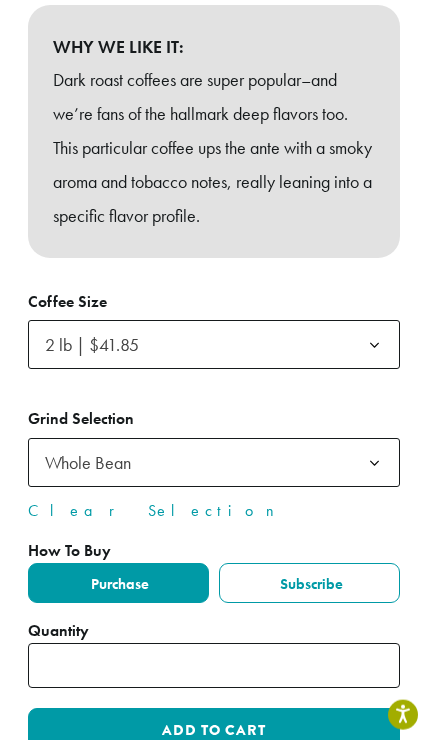 scroll, scrollTop: 890, scrollLeft: 0, axis: vertical 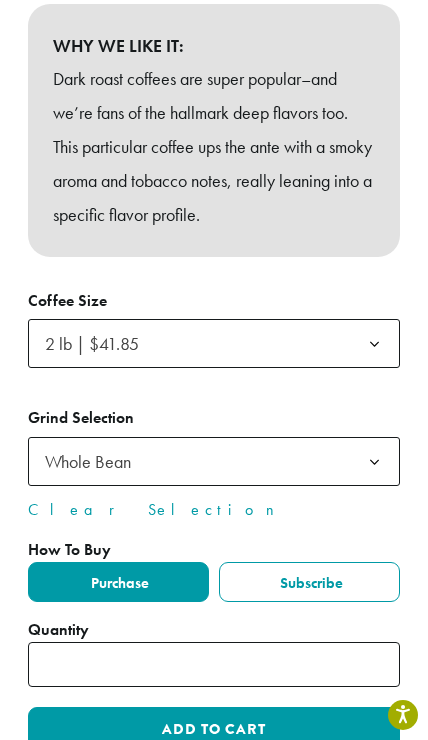 click on "Add to cart" 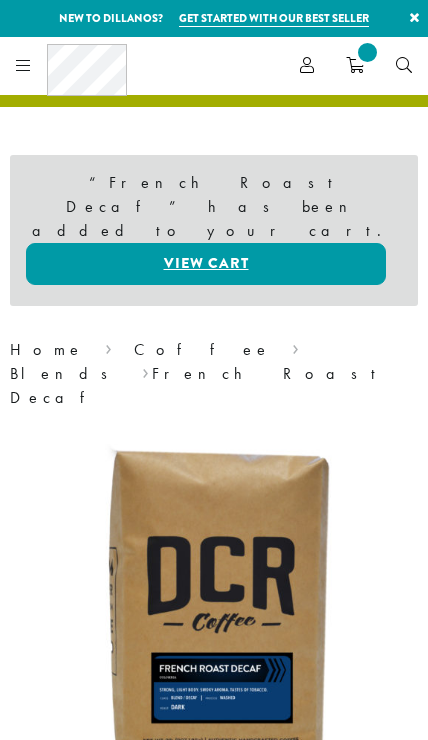 scroll, scrollTop: 0, scrollLeft: 0, axis: both 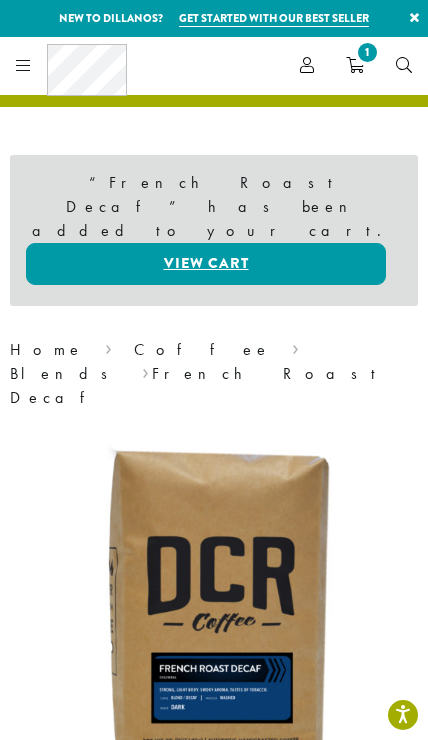 click on "View cart" at bounding box center (206, 264) 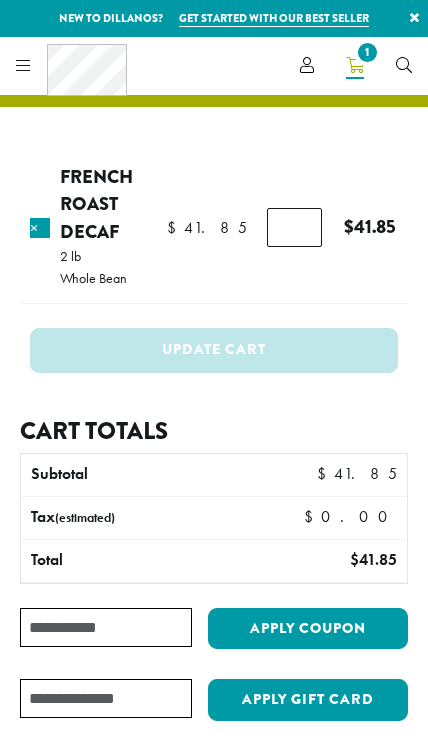 scroll, scrollTop: 0, scrollLeft: 0, axis: both 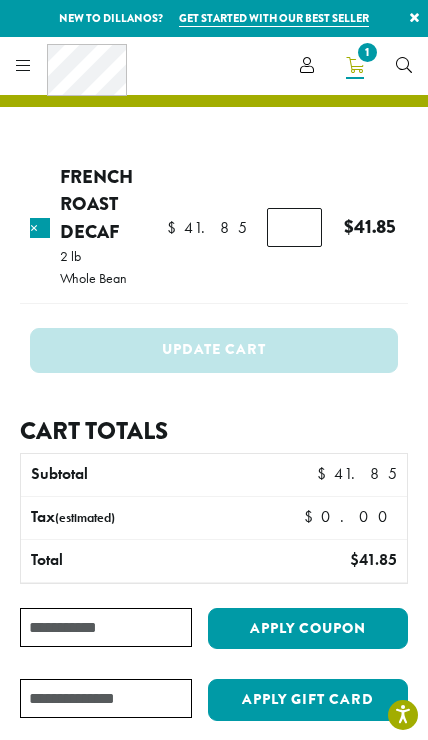click on "Coupon:" at bounding box center [106, 627] 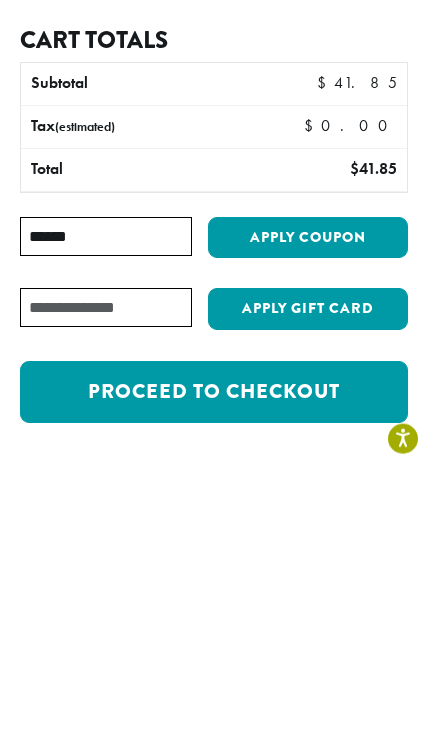 type on "*****" 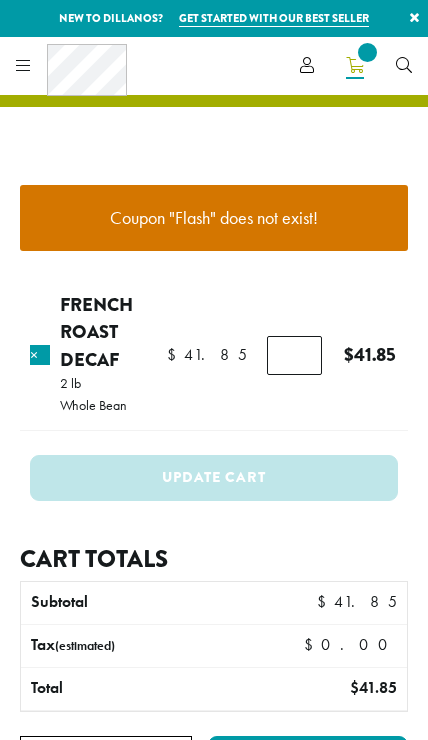 scroll, scrollTop: 0, scrollLeft: 0, axis: both 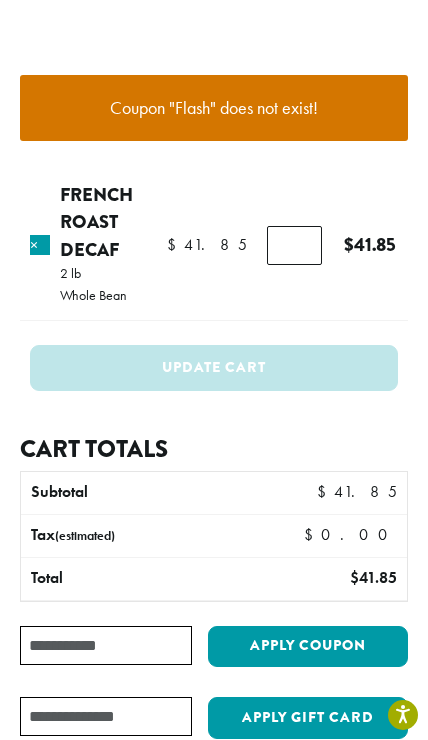 click on "Coupon:" at bounding box center [106, 645] 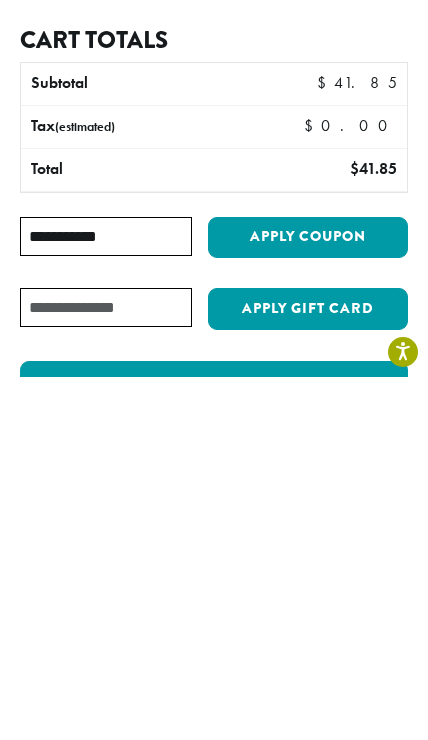 type on "**********" 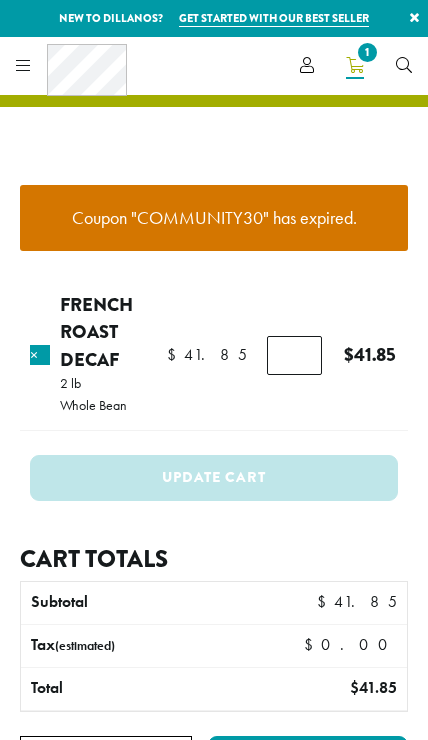 scroll, scrollTop: 0, scrollLeft: 0, axis: both 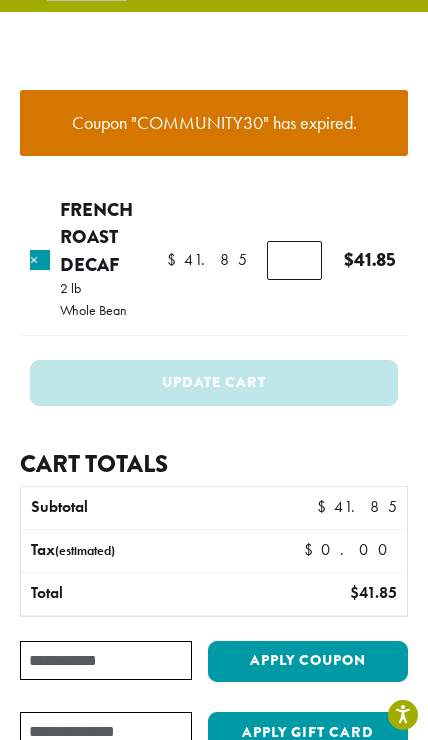 click on "Coupon:" at bounding box center (106, 660) 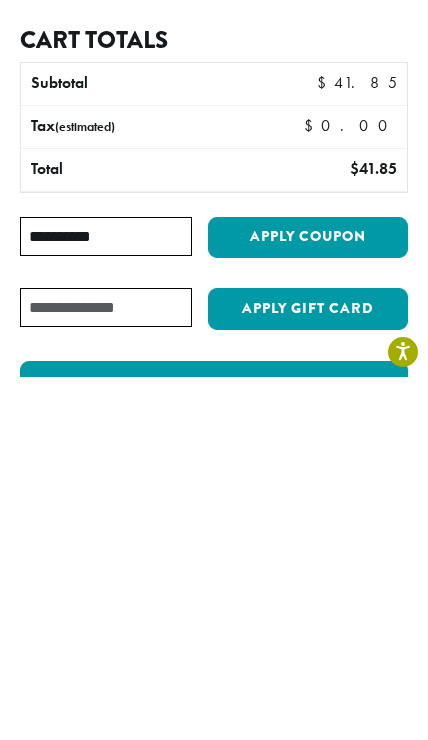 type on "**********" 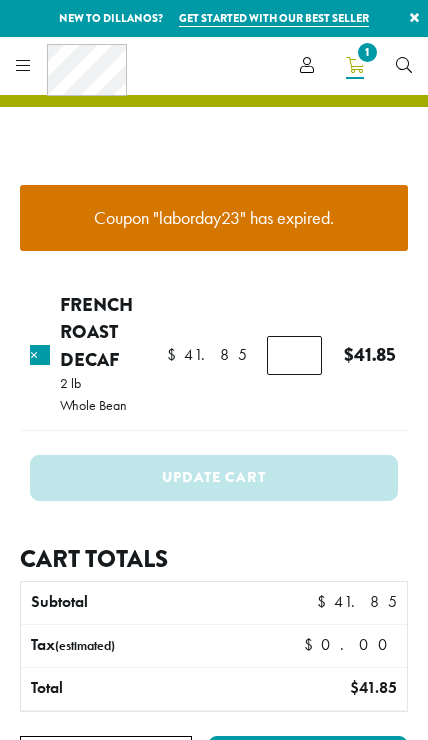 scroll, scrollTop: 0, scrollLeft: 0, axis: both 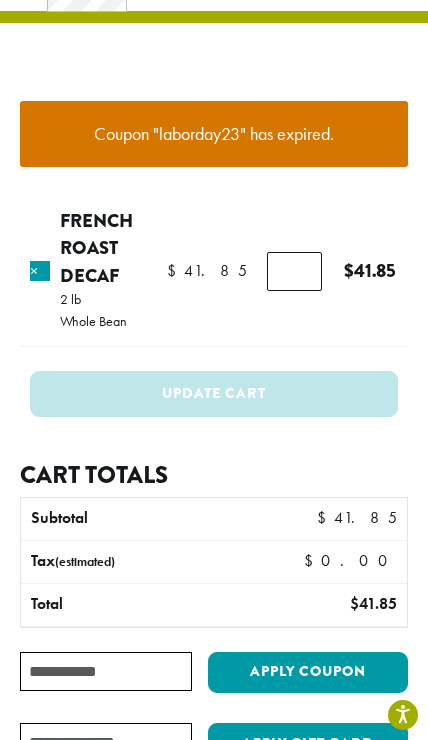 click on "Coupon:" at bounding box center [106, 671] 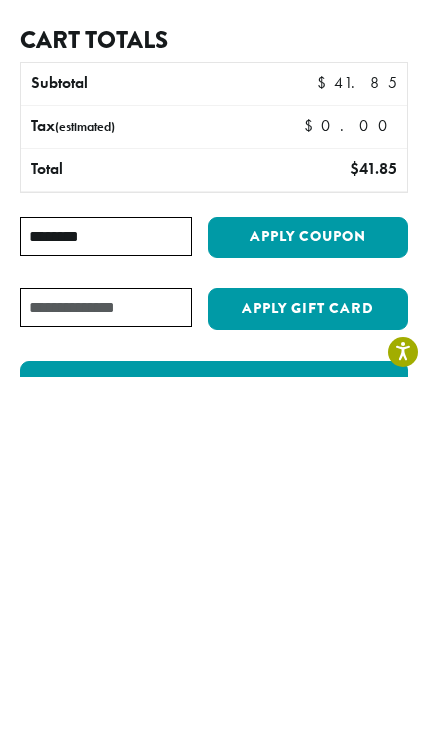 type on "********" 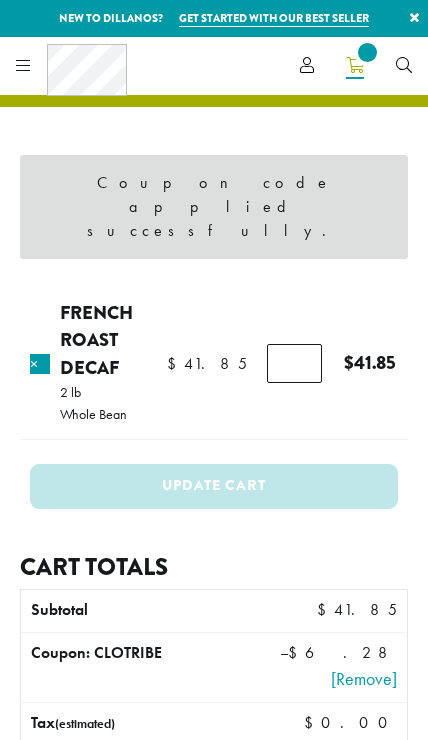 scroll, scrollTop: 0, scrollLeft: 0, axis: both 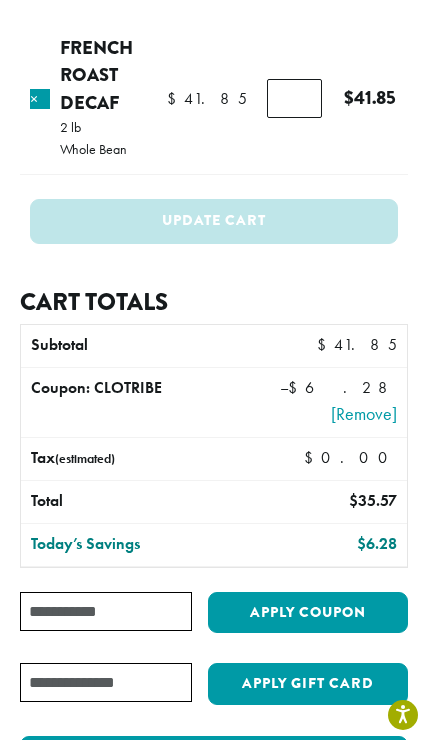 click on "Proceed to checkout" at bounding box center [214, 767] 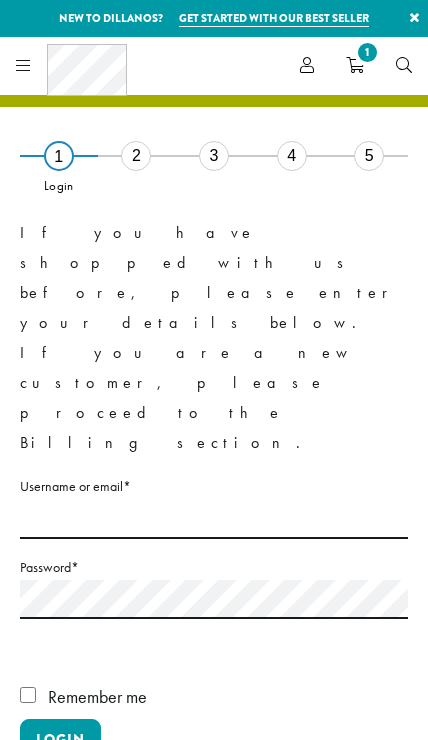 scroll, scrollTop: 0, scrollLeft: 0, axis: both 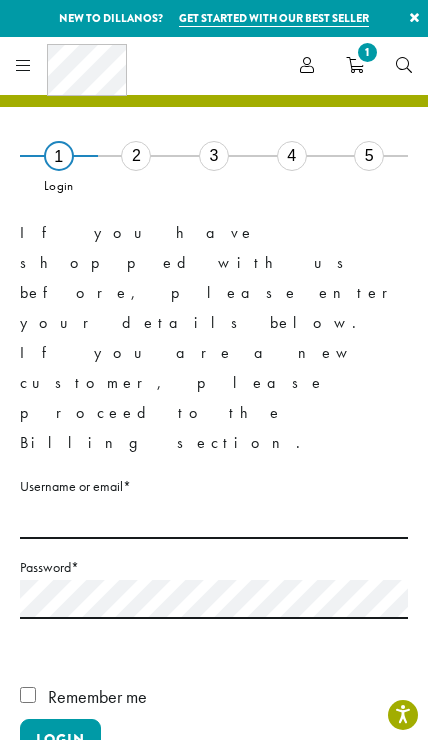 click on "If you have shopped with us before, please enter your details below. If you are a new customer, please proceed to the Billing section.
Username or email  * Required
Password  * Required
Remember me
Login
Lost your password?" at bounding box center [214, 517] 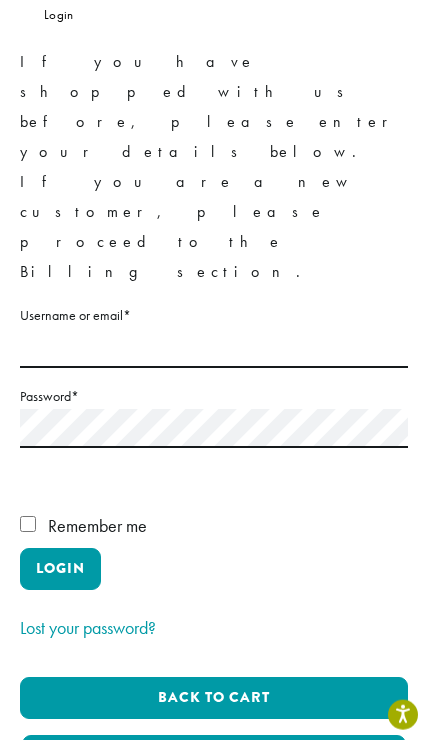 scroll, scrollTop: 189, scrollLeft: 0, axis: vertical 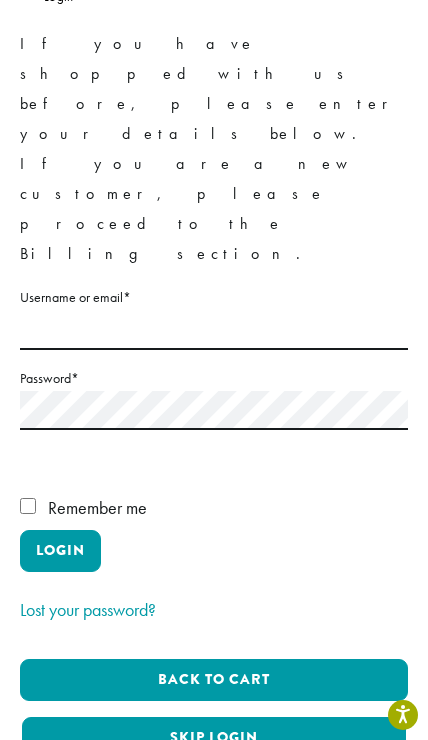 click on "Skip Login" at bounding box center (214, 738) 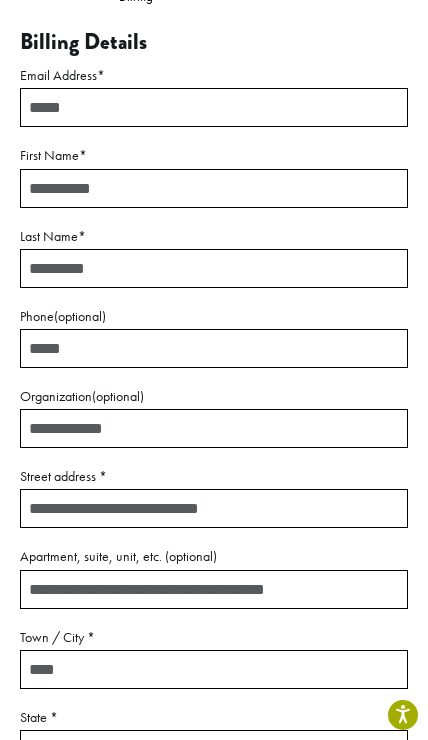 click on "Email Address  *" at bounding box center (214, 107) 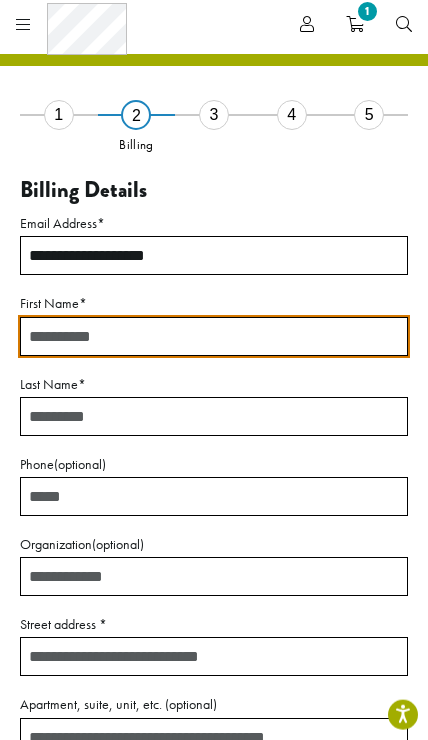click on "**********" at bounding box center (214, 255) 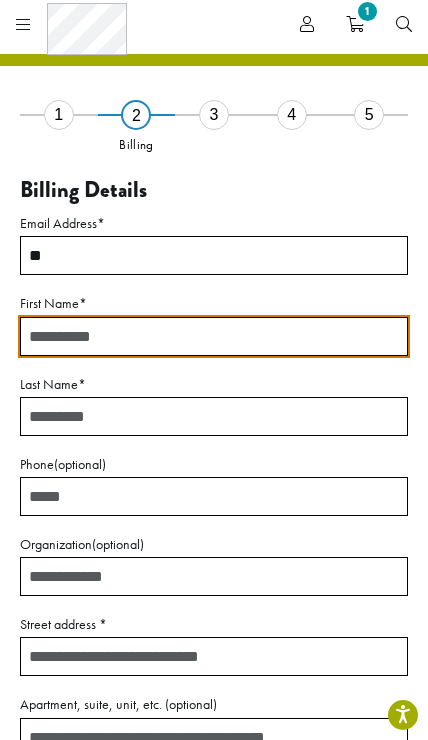 type on "*" 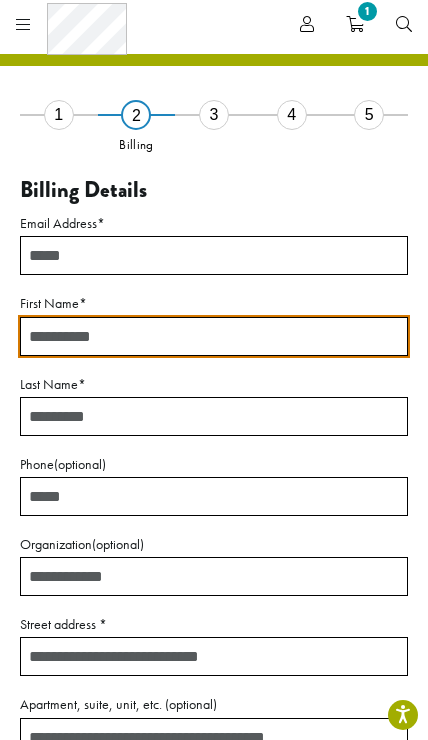 type on "*" 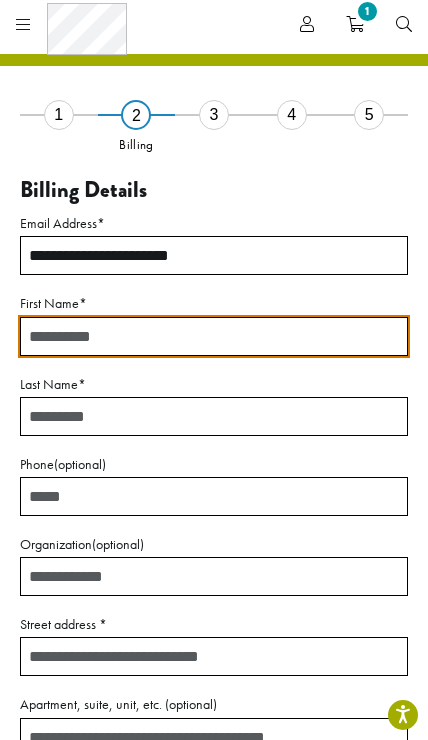 type on "**********" 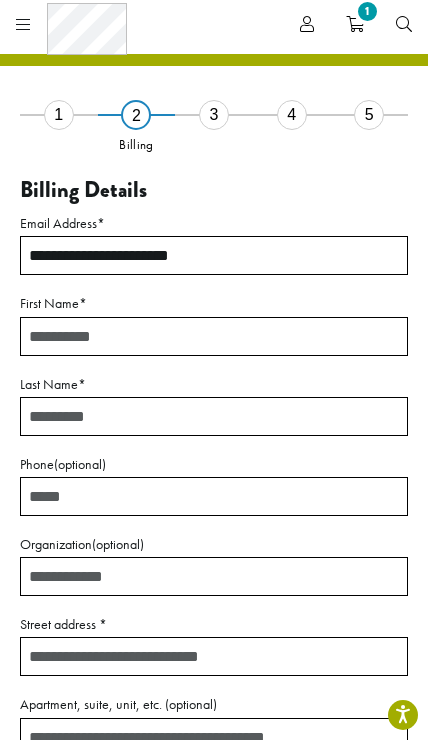 click on "First Name  *" at bounding box center (214, 336) 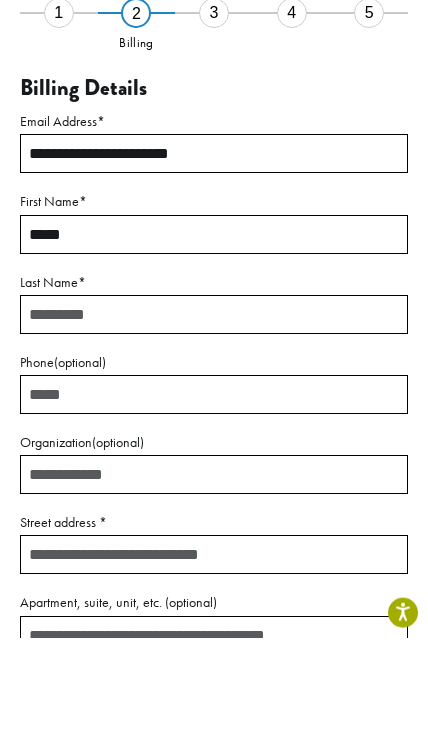 type on "*****" 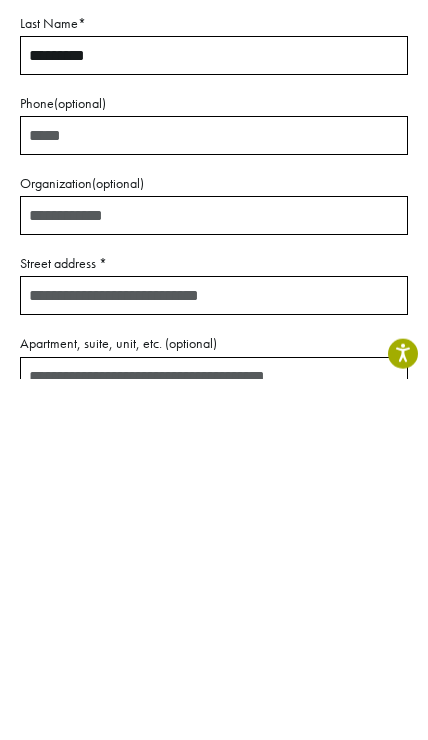 type on "*********" 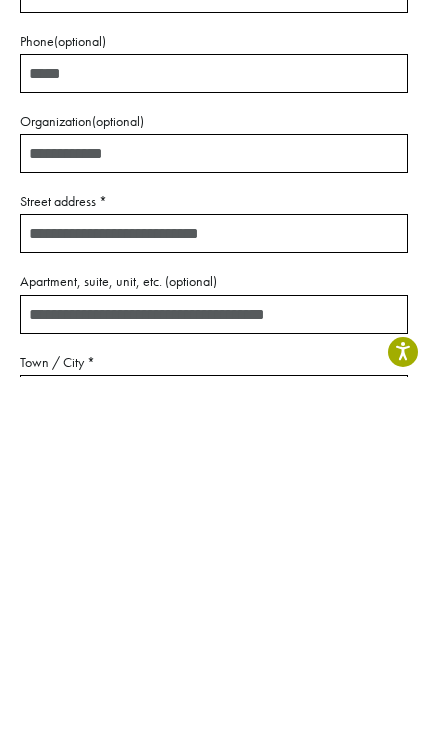 type on "**********" 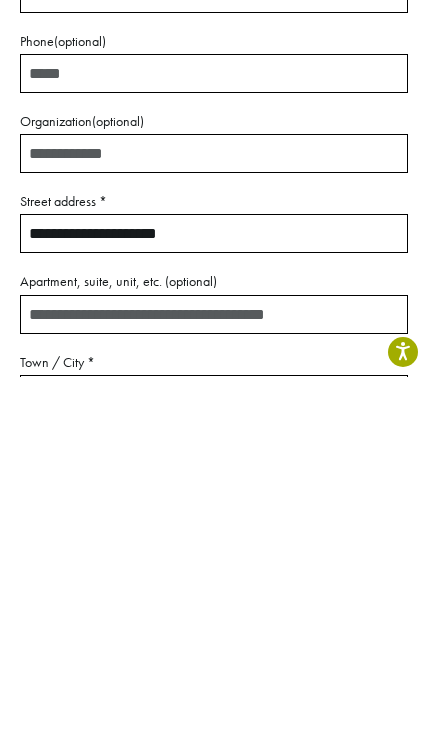 type on "******" 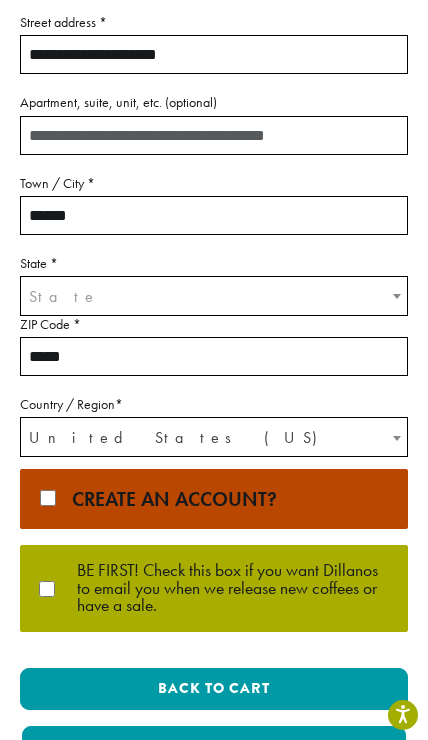click on "Next" at bounding box center [214, 805] 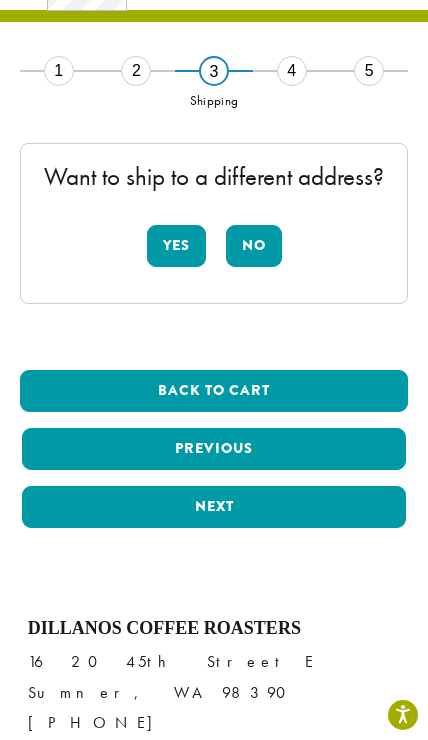 scroll, scrollTop: 84, scrollLeft: 0, axis: vertical 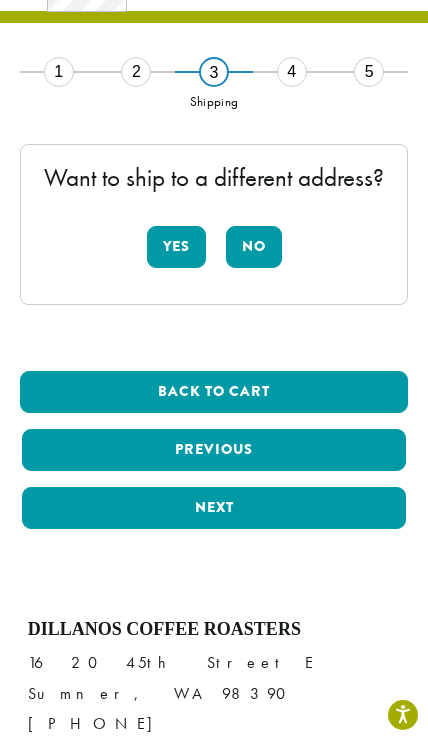 click on "No" at bounding box center (254, 247) 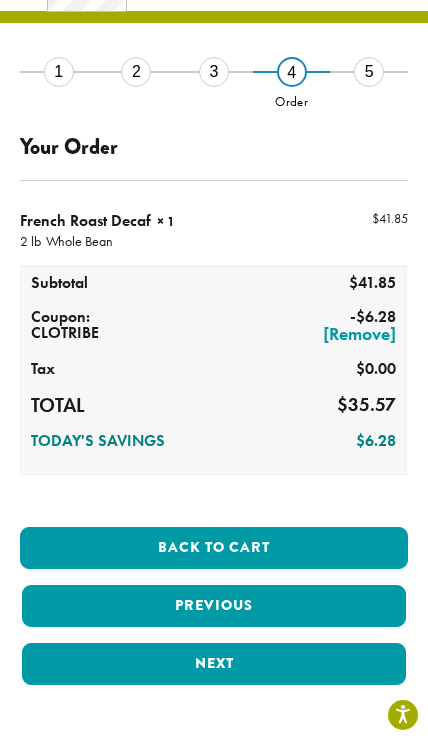 click on "Next" at bounding box center [214, 664] 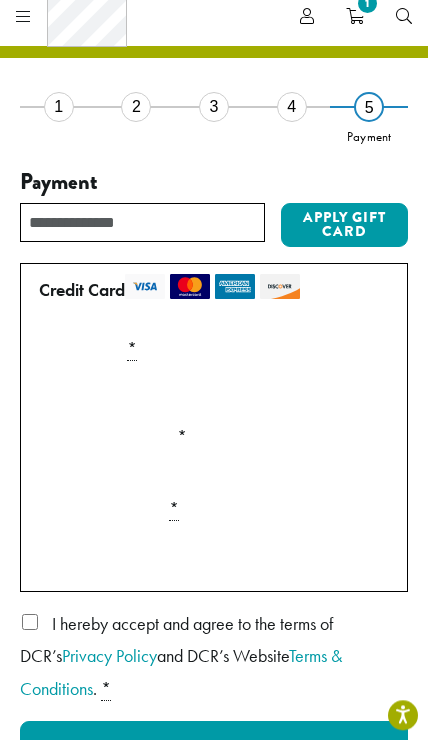 scroll, scrollTop: 0, scrollLeft: 0, axis: both 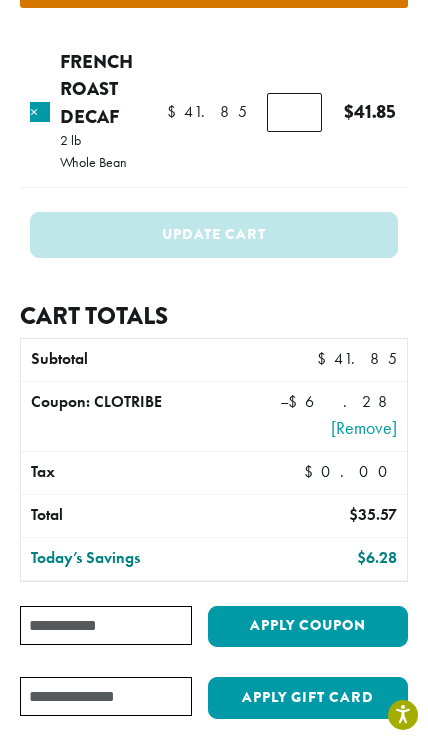 click on "Proceed to checkout" at bounding box center (214, 781) 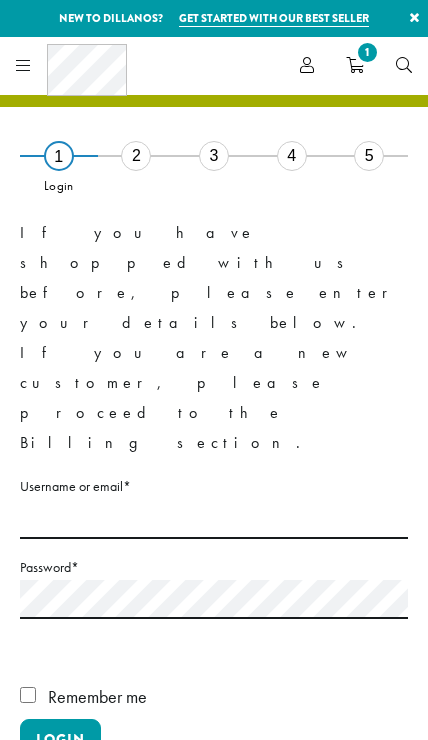 scroll, scrollTop: 0, scrollLeft: 0, axis: both 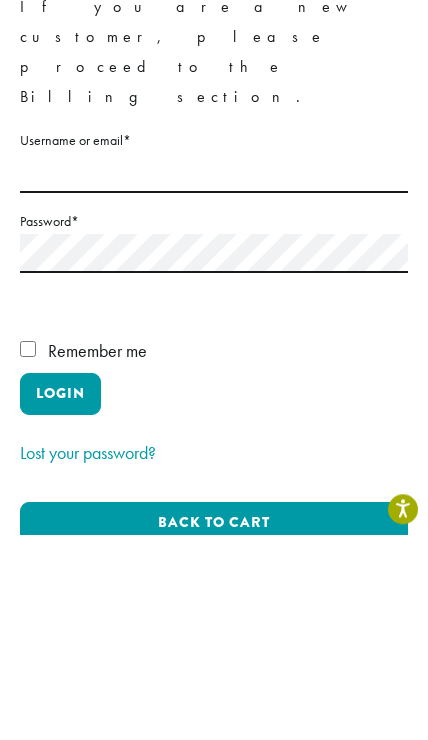 click on "Skip Login" at bounding box center (214, 787) 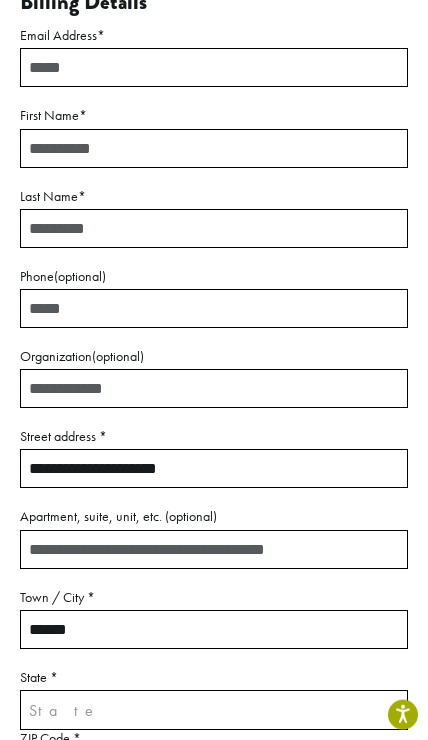 scroll, scrollTop: 209, scrollLeft: 0, axis: vertical 